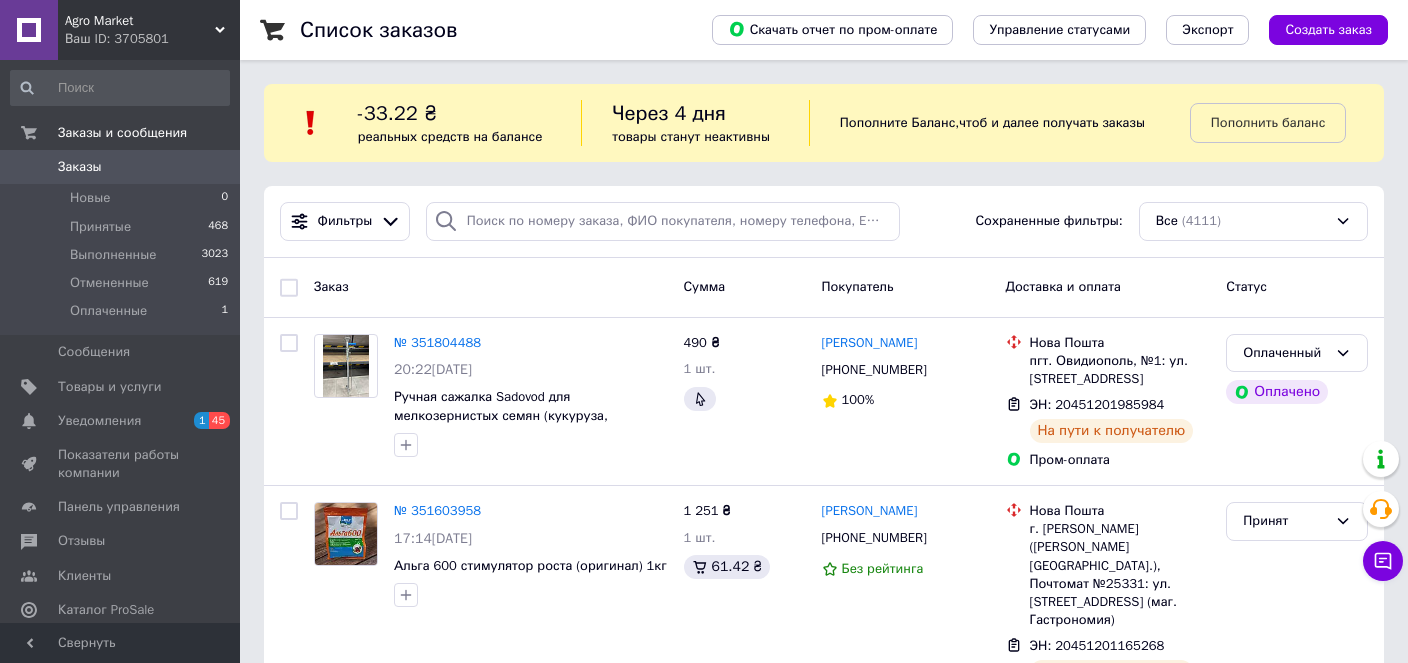 scroll, scrollTop: 0, scrollLeft: 0, axis: both 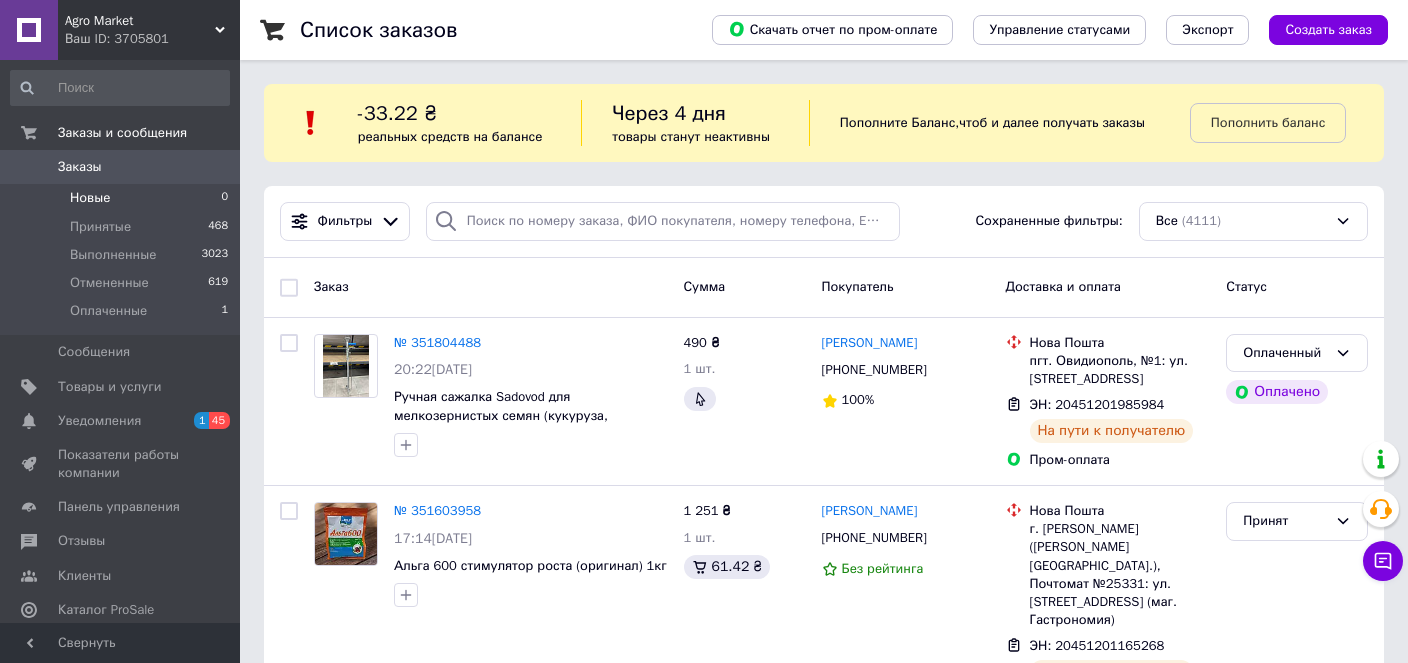 click on "Новые" at bounding box center (90, 198) 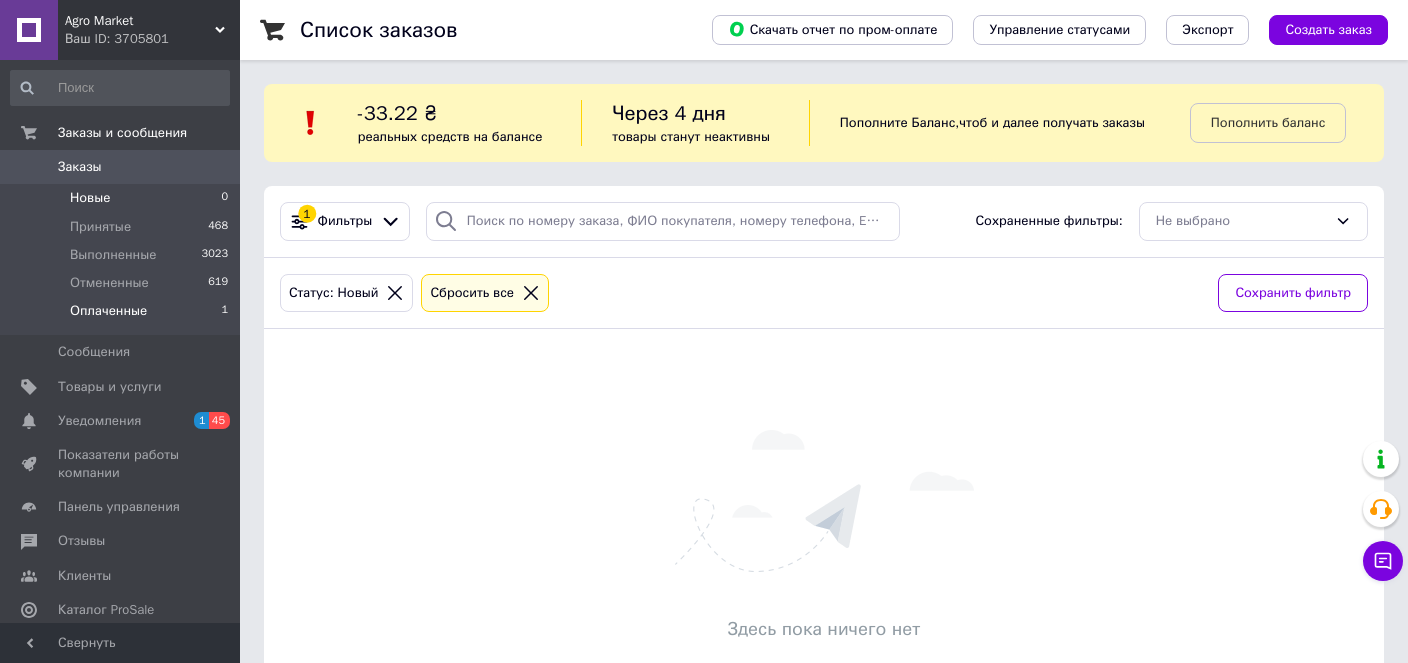 click on "Оплаченные" at bounding box center (108, 311) 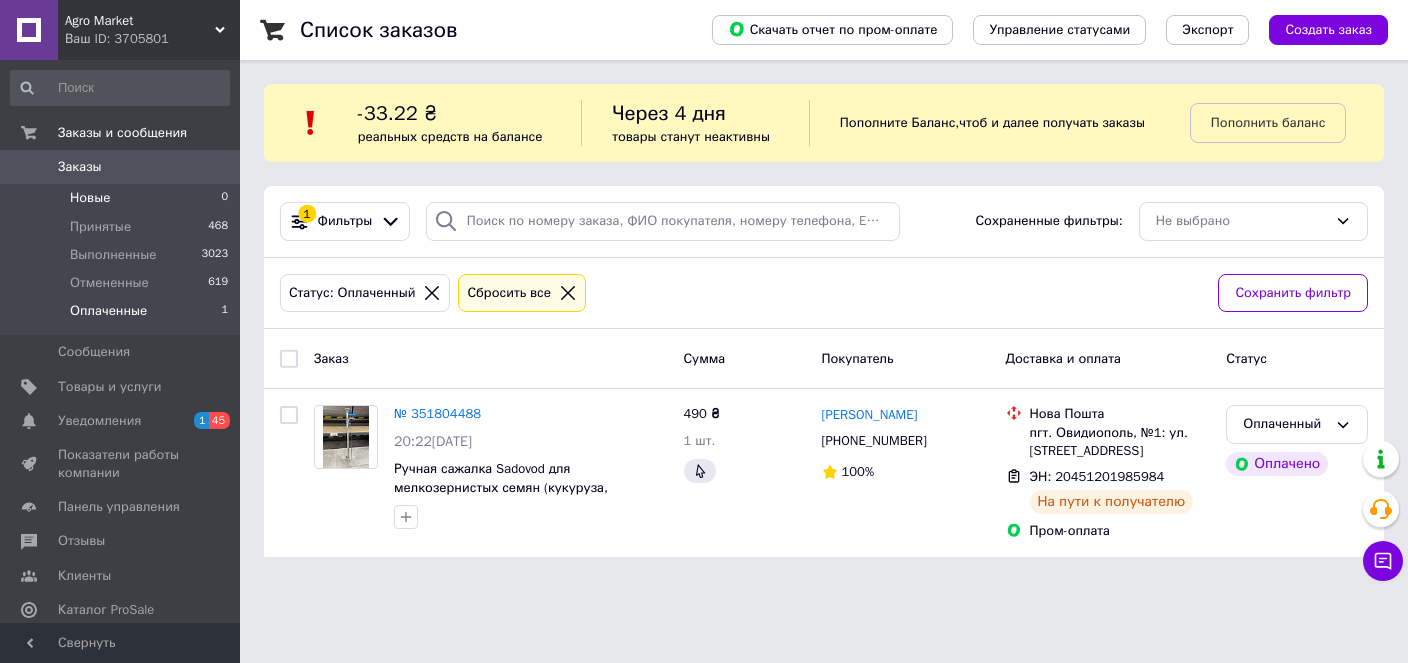 click on "Новые" at bounding box center (90, 198) 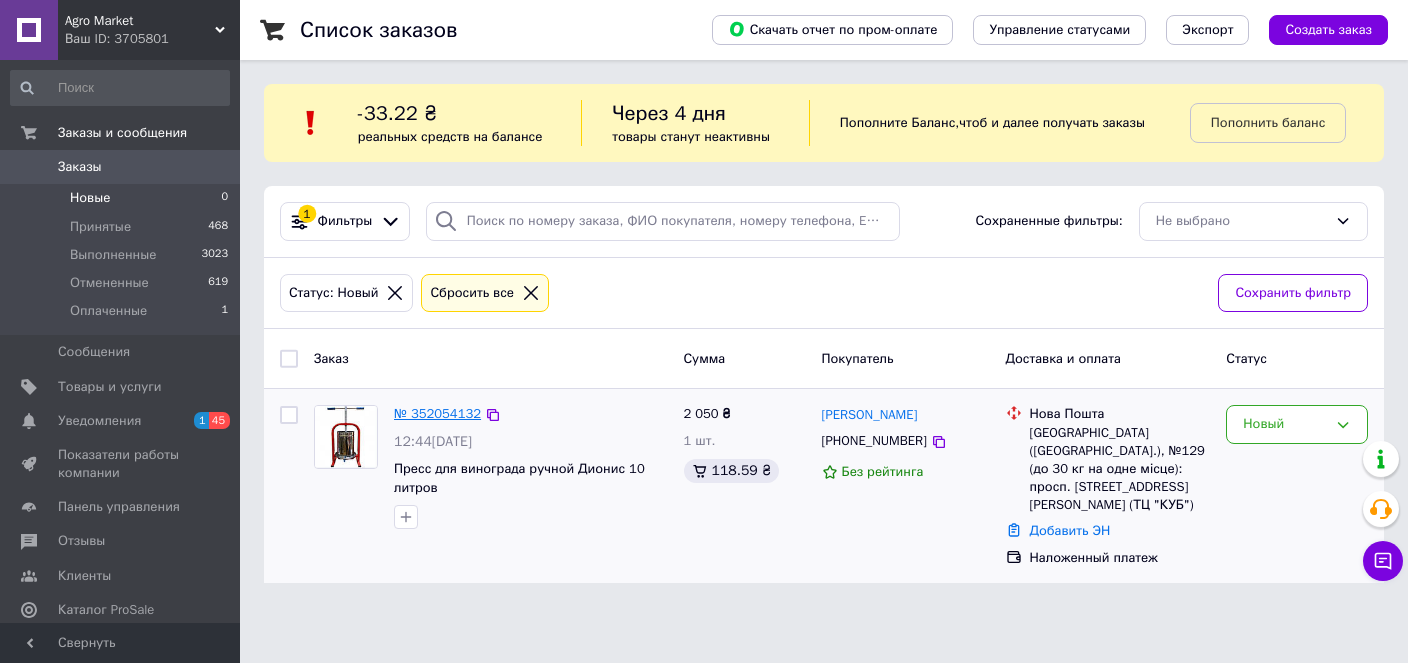 click on "№ 352054132" at bounding box center [437, 413] 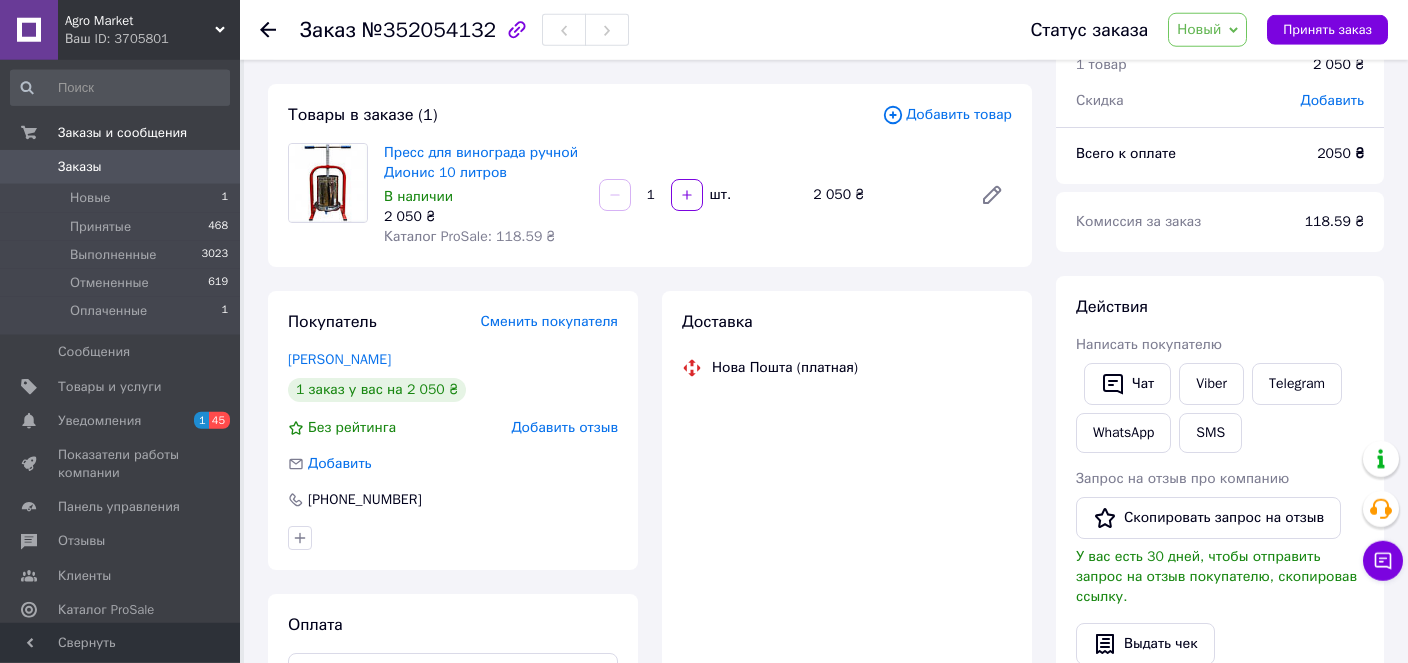 scroll, scrollTop: 84, scrollLeft: 0, axis: vertical 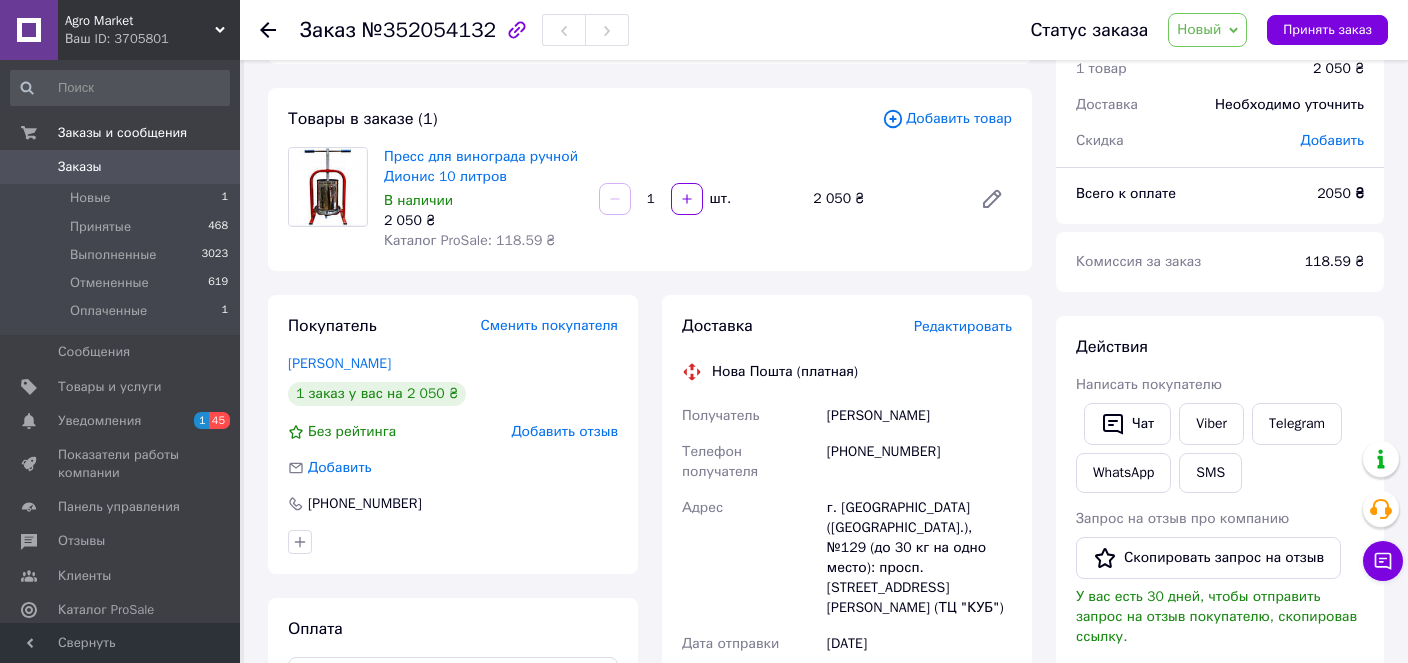 drag, startPoint x: 942, startPoint y: 417, endPoint x: 831, endPoint y: 425, distance: 111.28792 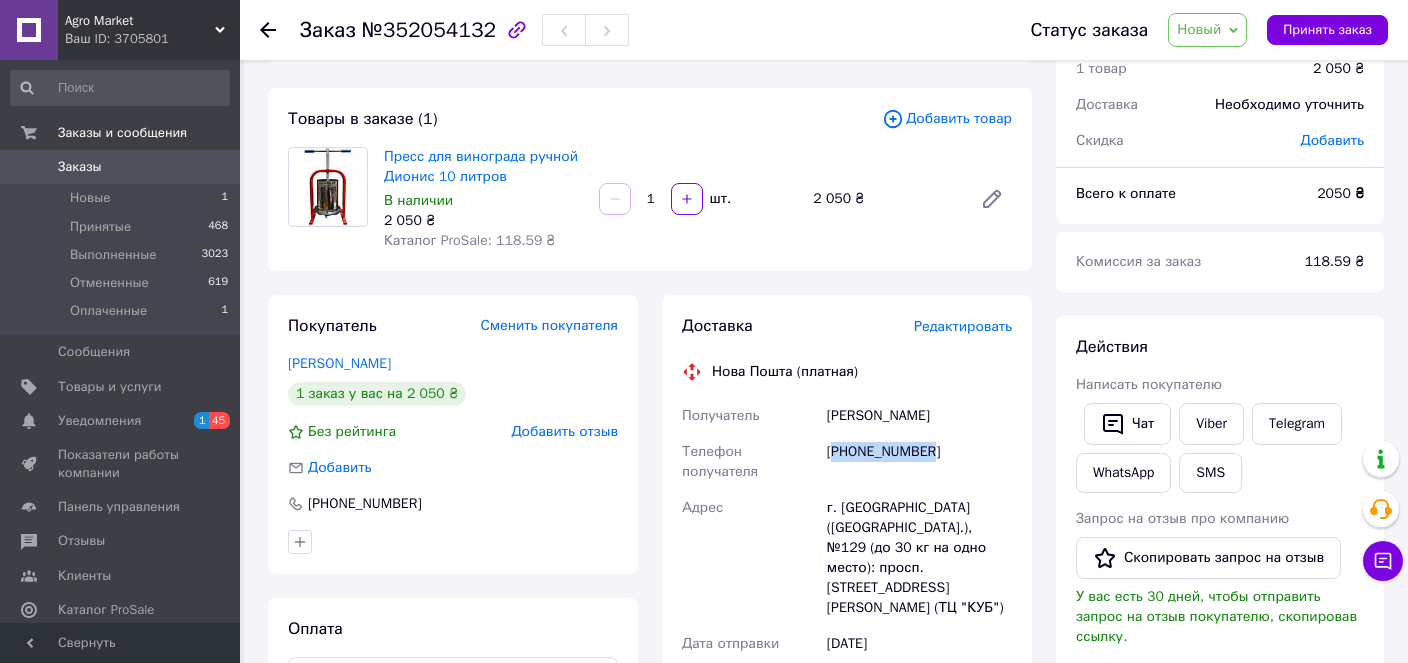 drag, startPoint x: 911, startPoint y: 452, endPoint x: 837, endPoint y: 450, distance: 74.02702 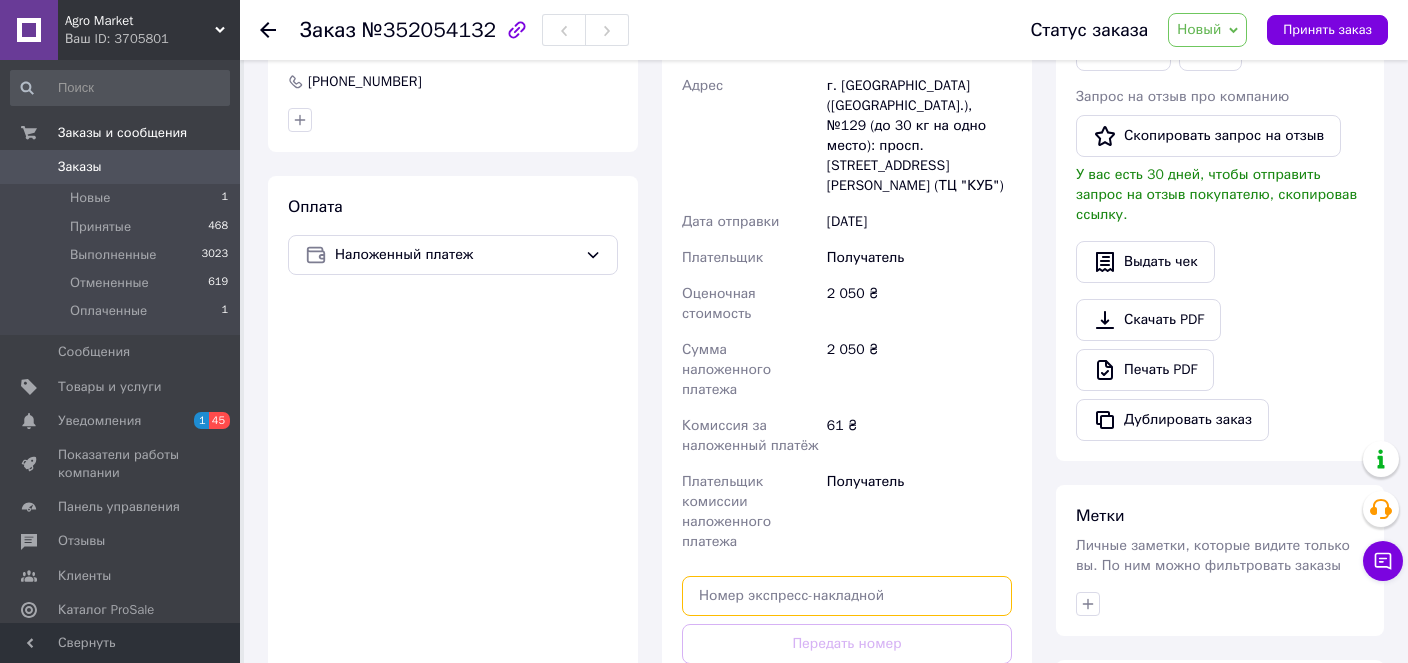 click at bounding box center (847, 596) 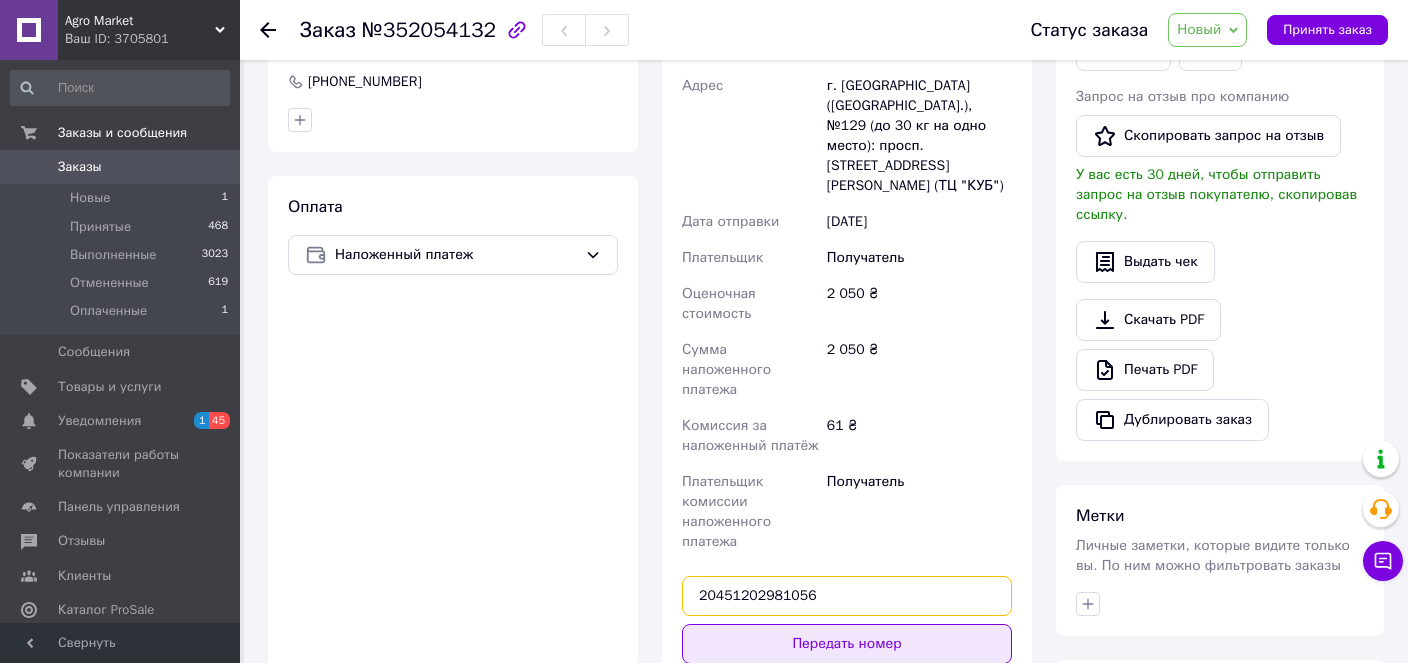 type on "20451202981056" 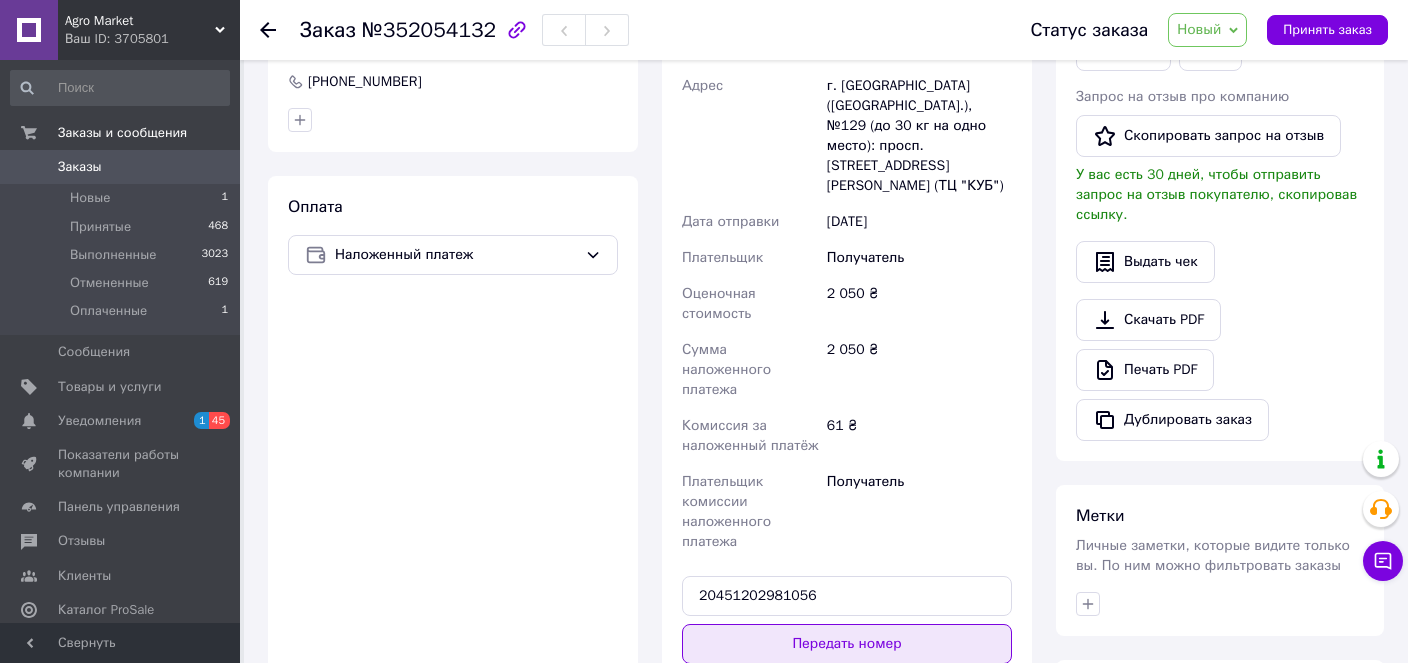 click on "Передать номер" at bounding box center (847, 644) 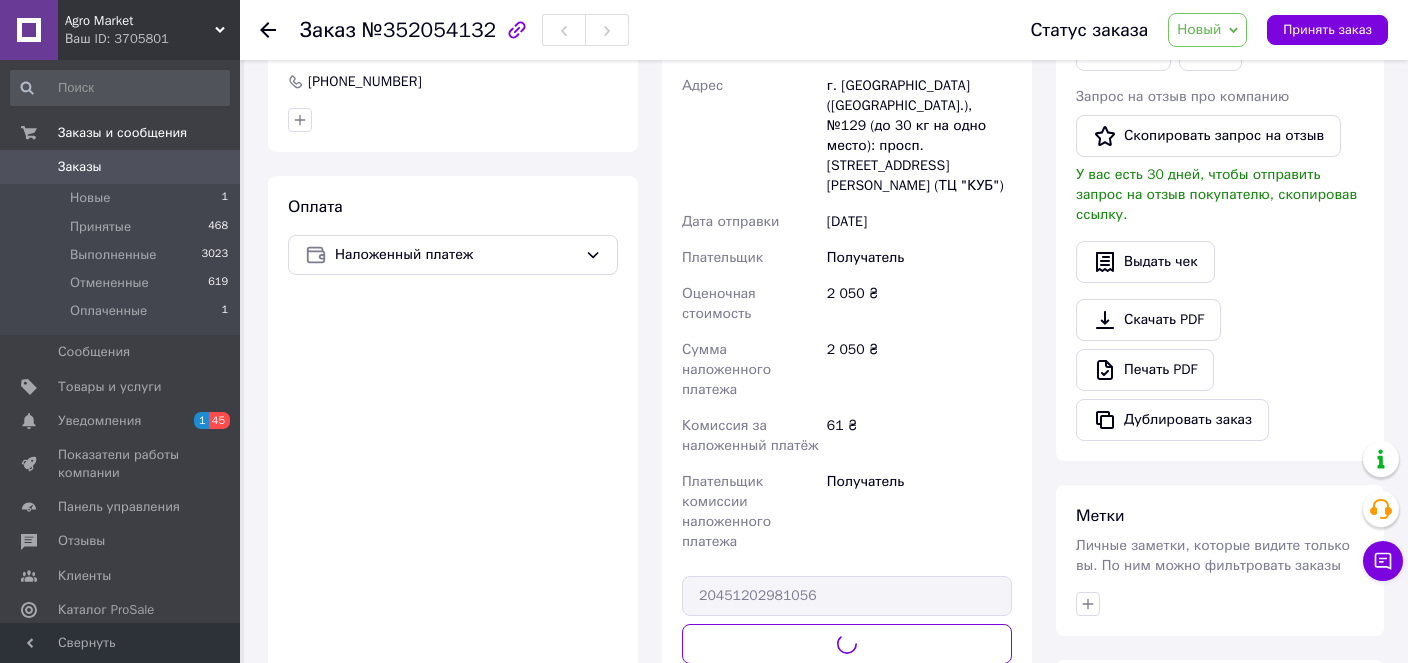 click on "Новый" at bounding box center (1199, 29) 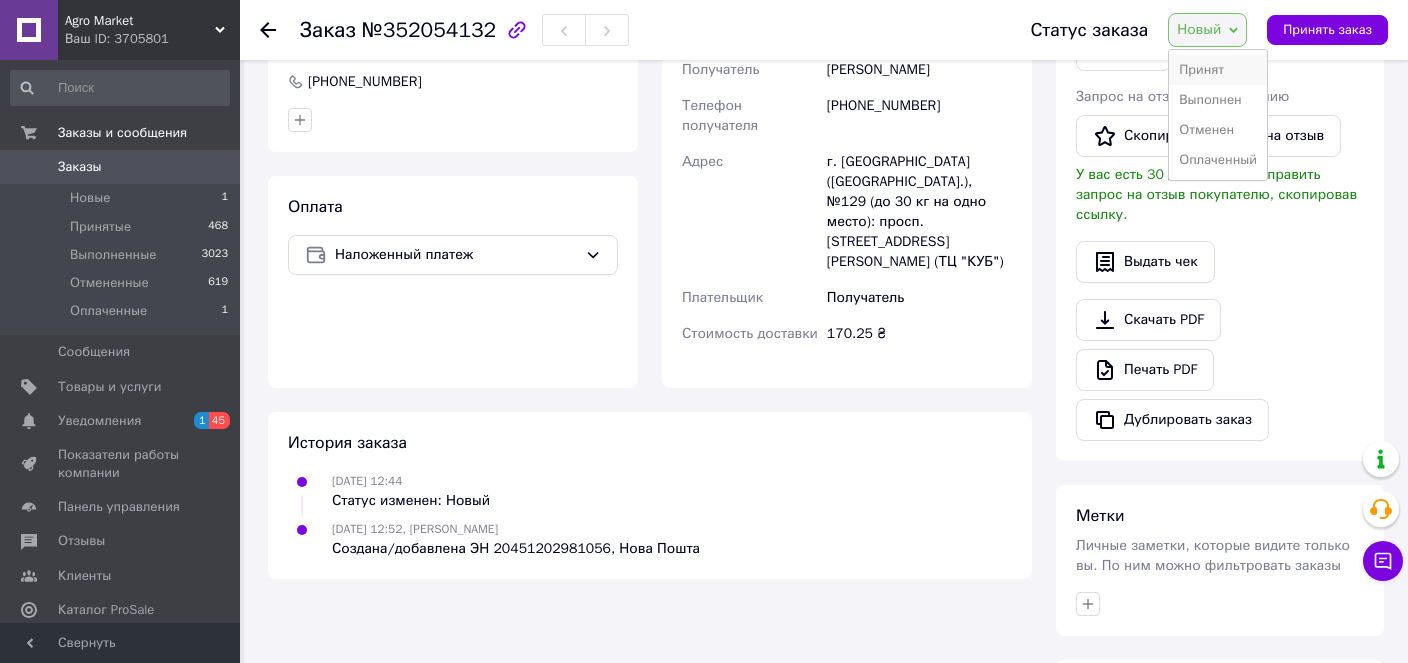 click on "Принят" at bounding box center (1218, 70) 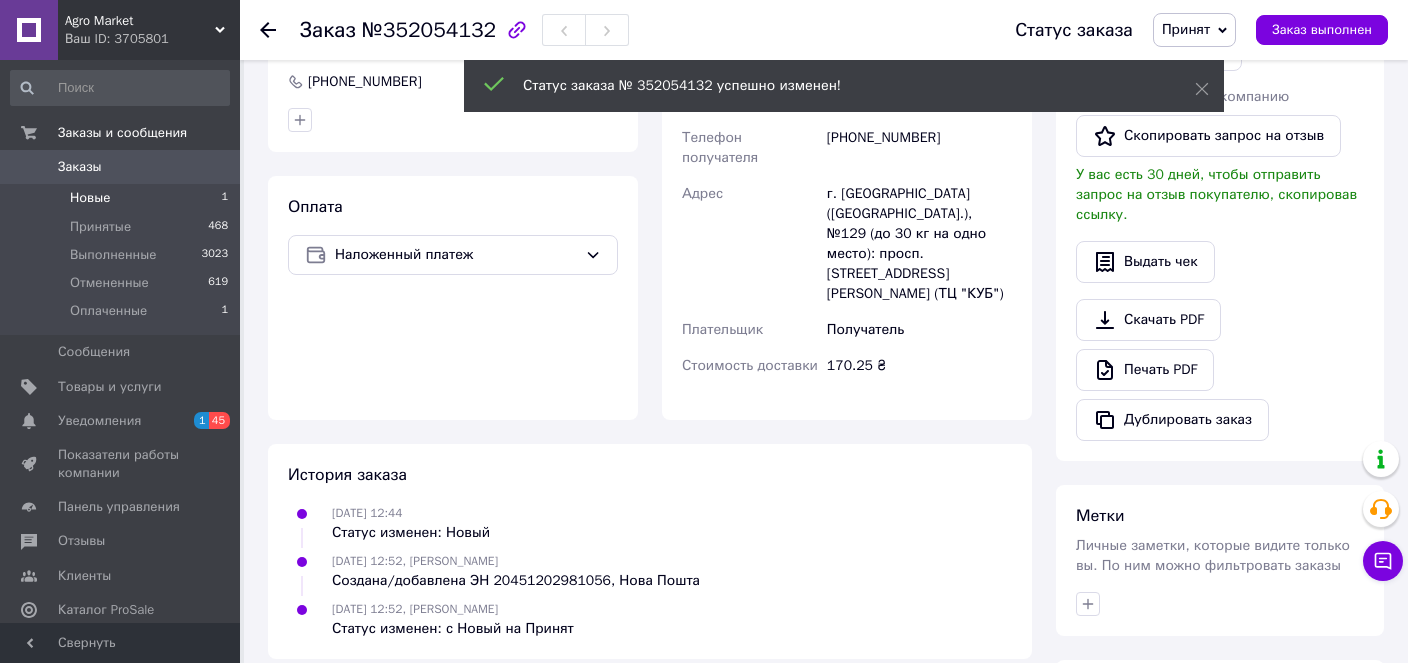 click on "Новые" at bounding box center [90, 198] 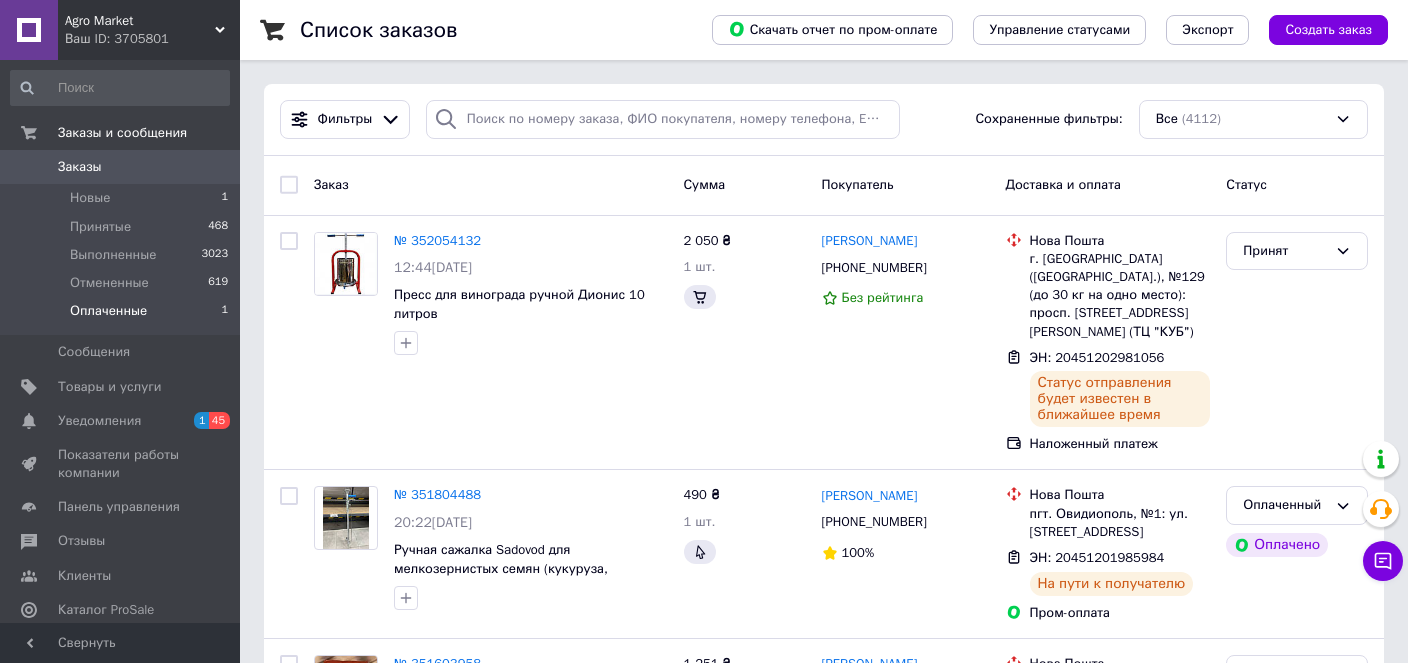 click on "Оплаченные" at bounding box center (108, 311) 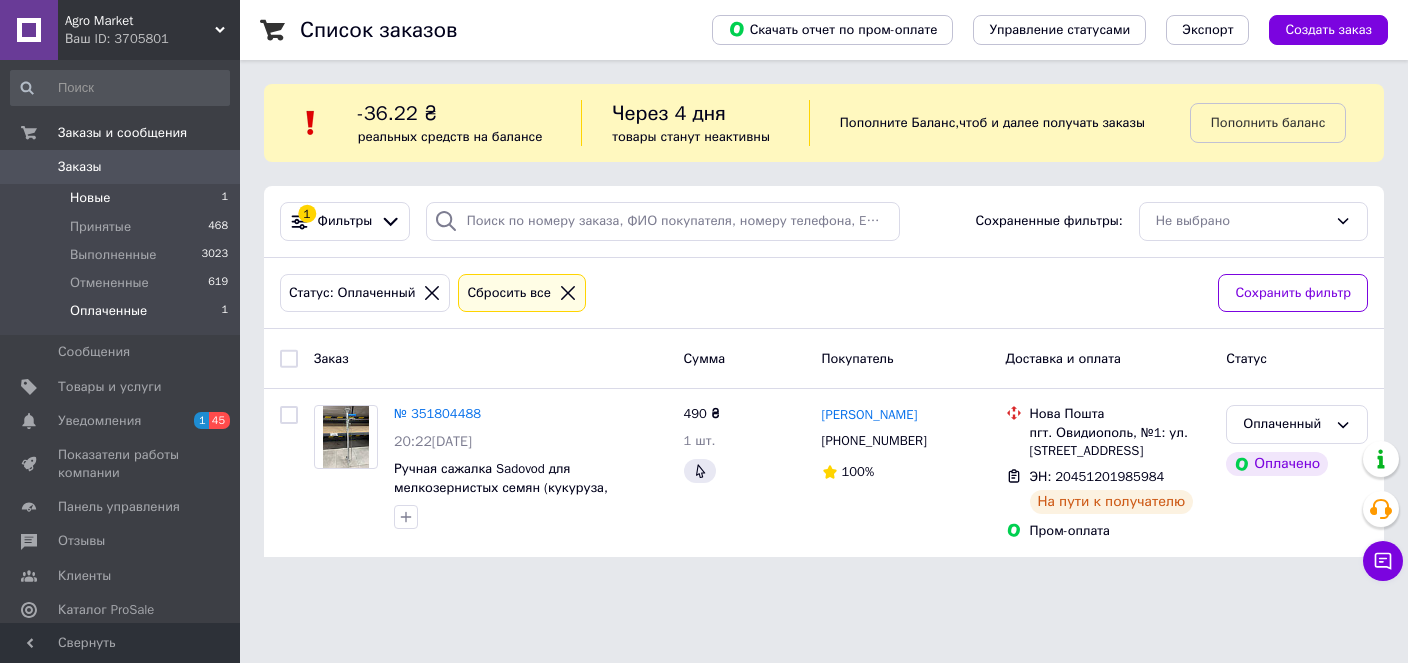 click on "Новые" at bounding box center [90, 198] 